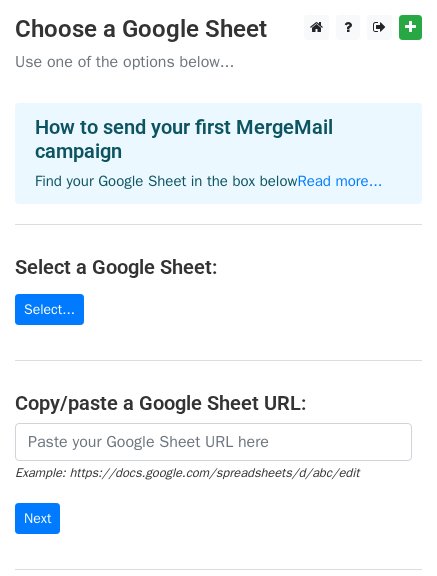 scroll, scrollTop: 0, scrollLeft: 0, axis: both 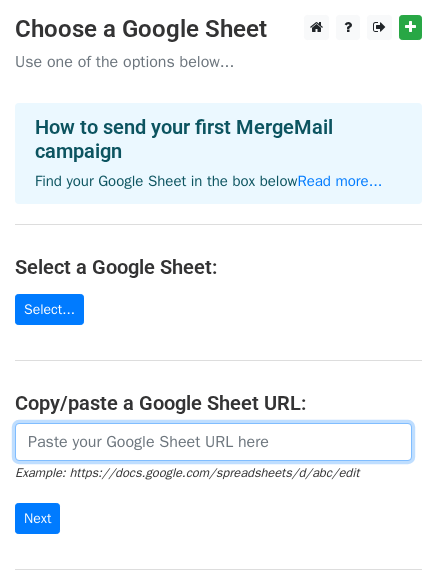 click at bounding box center [213, 442] 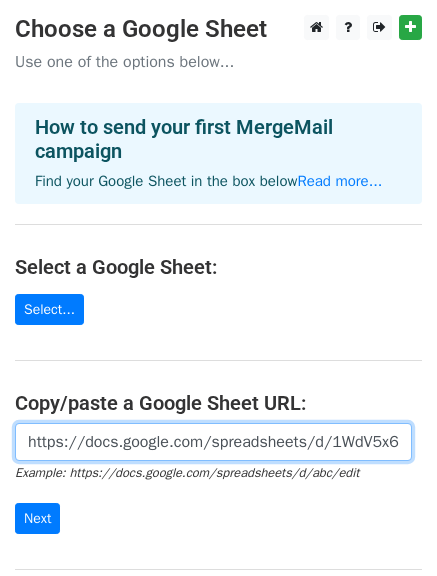 scroll, scrollTop: 0, scrollLeft: 437, axis: horizontal 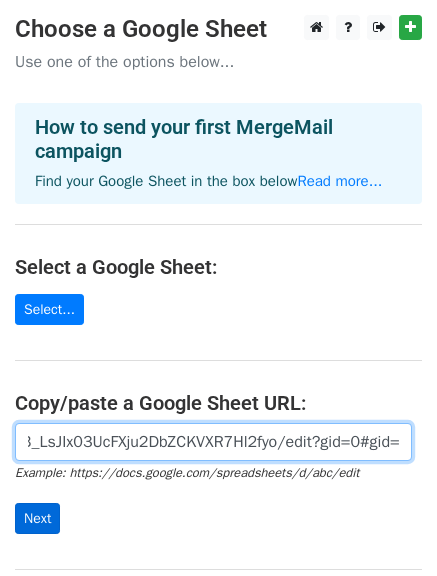 type on "https://docs.google.com/spreadsheets/d/1WdV5x6K9O4O9B_LsJIx03UcFXju2DbZCKVXR7Hl2fyo/edit?gid=0#gid=0" 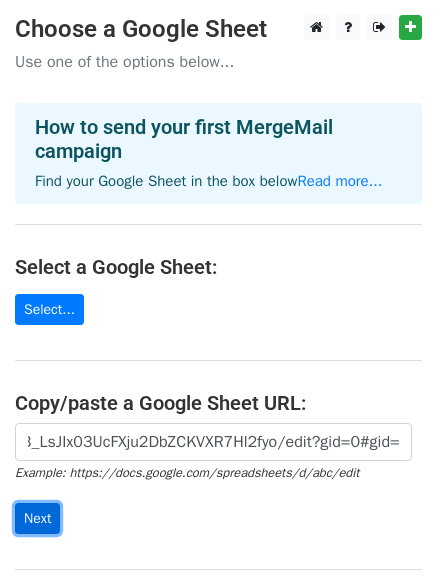click on "Next" at bounding box center (37, 518) 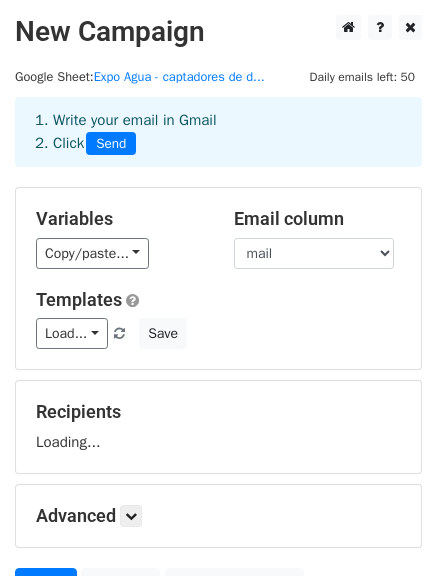 scroll, scrollTop: 0, scrollLeft: 0, axis: both 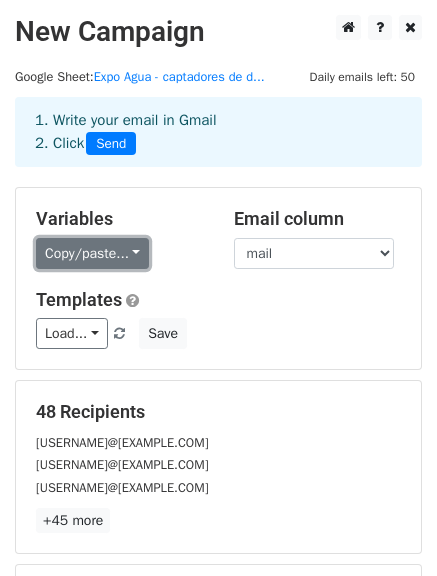 click on "Copy/paste..." at bounding box center (92, 253) 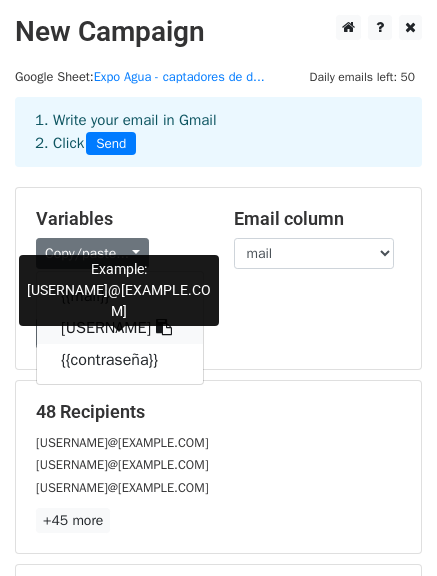 click on "{{usuario}}" at bounding box center [120, 328] 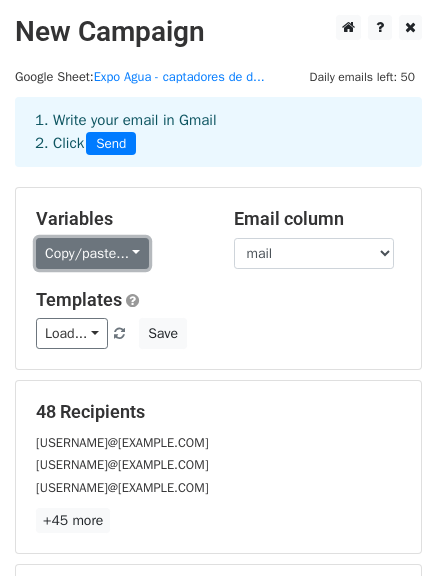 click on "Copy/paste..." at bounding box center [92, 253] 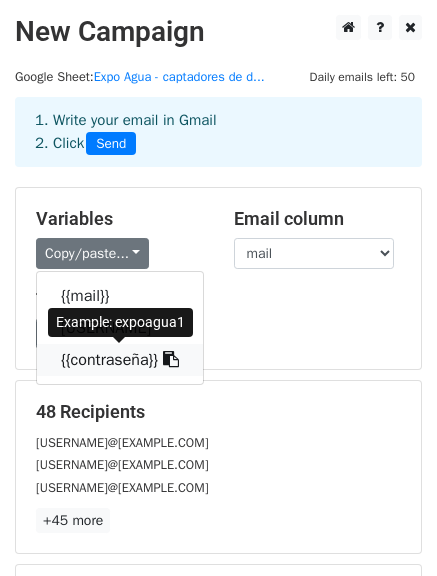 click on "{{contraseña}}" at bounding box center (120, 360) 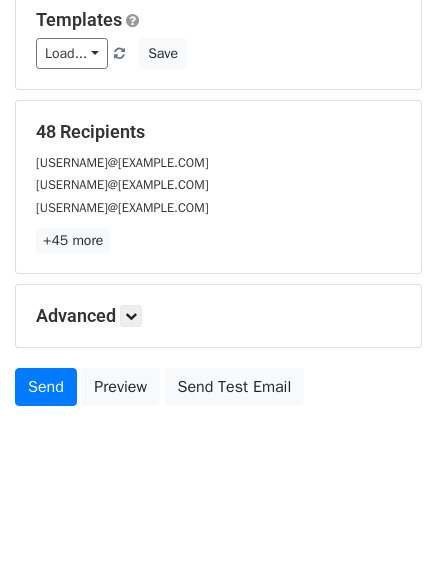 scroll, scrollTop: 279, scrollLeft: 0, axis: vertical 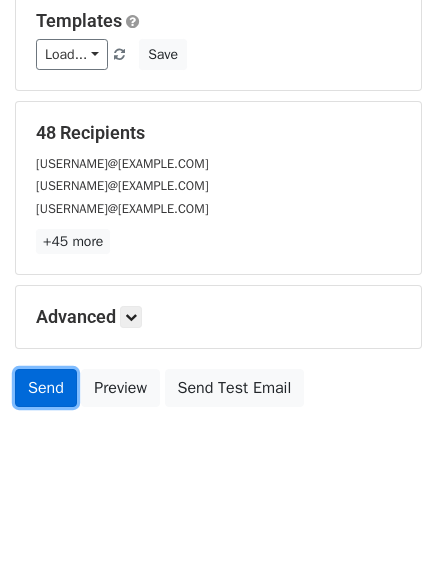 click on "Send" at bounding box center [46, 388] 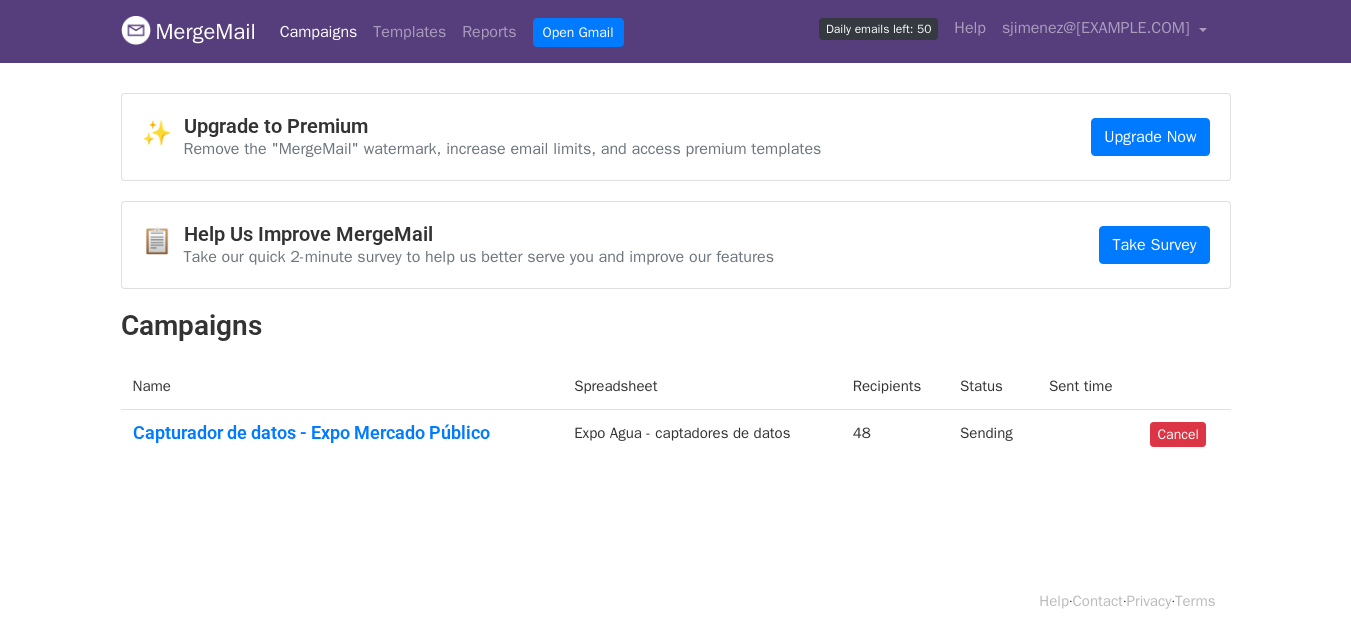 scroll, scrollTop: 0, scrollLeft: 0, axis: both 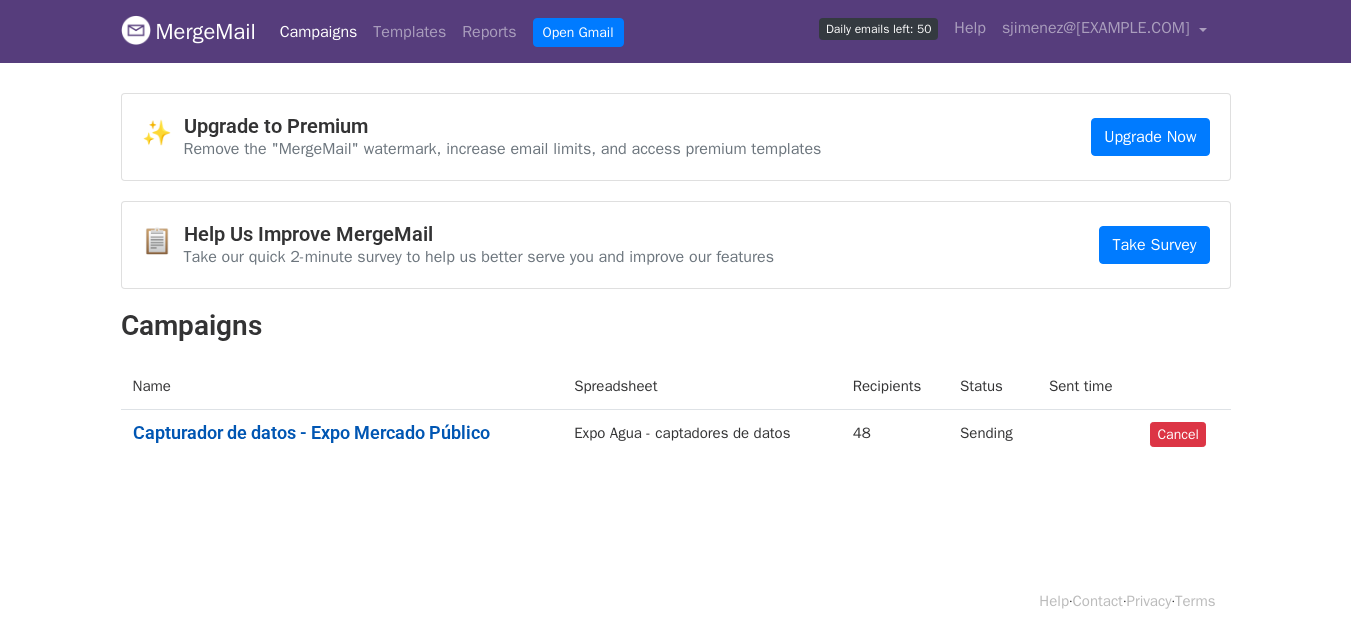 click on "Capturador de datos - Expo Mercado Público" at bounding box center (342, 433) 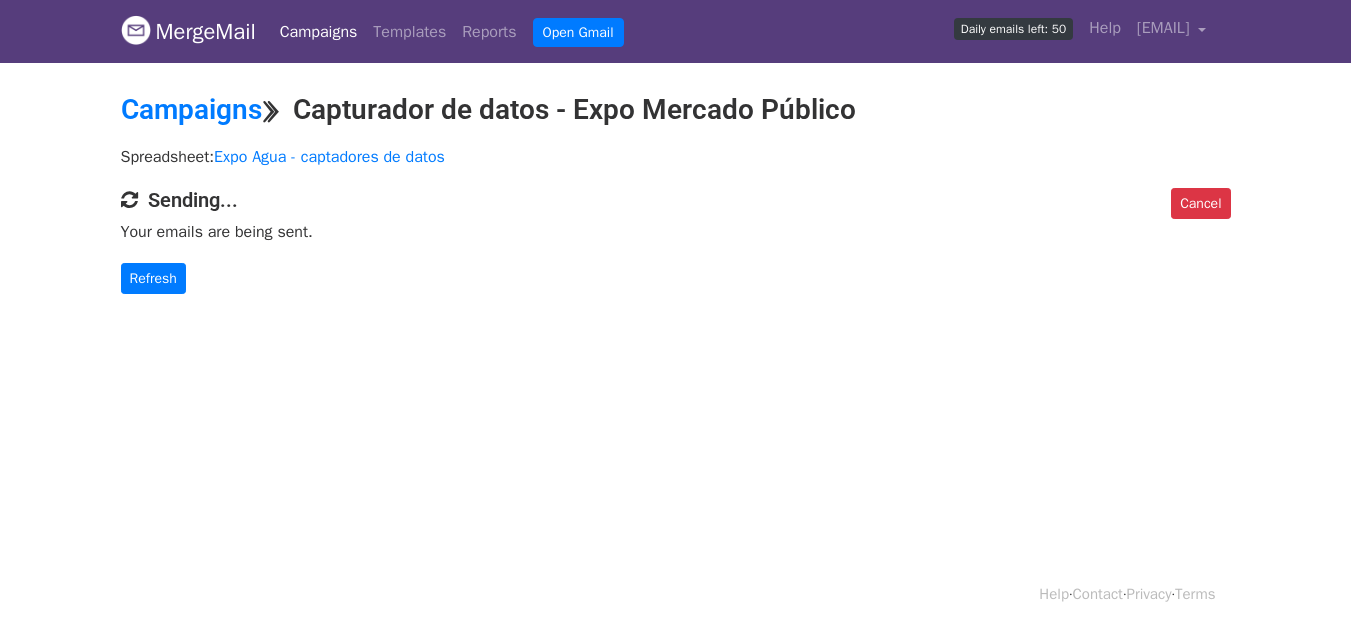 scroll, scrollTop: 0, scrollLeft: 0, axis: both 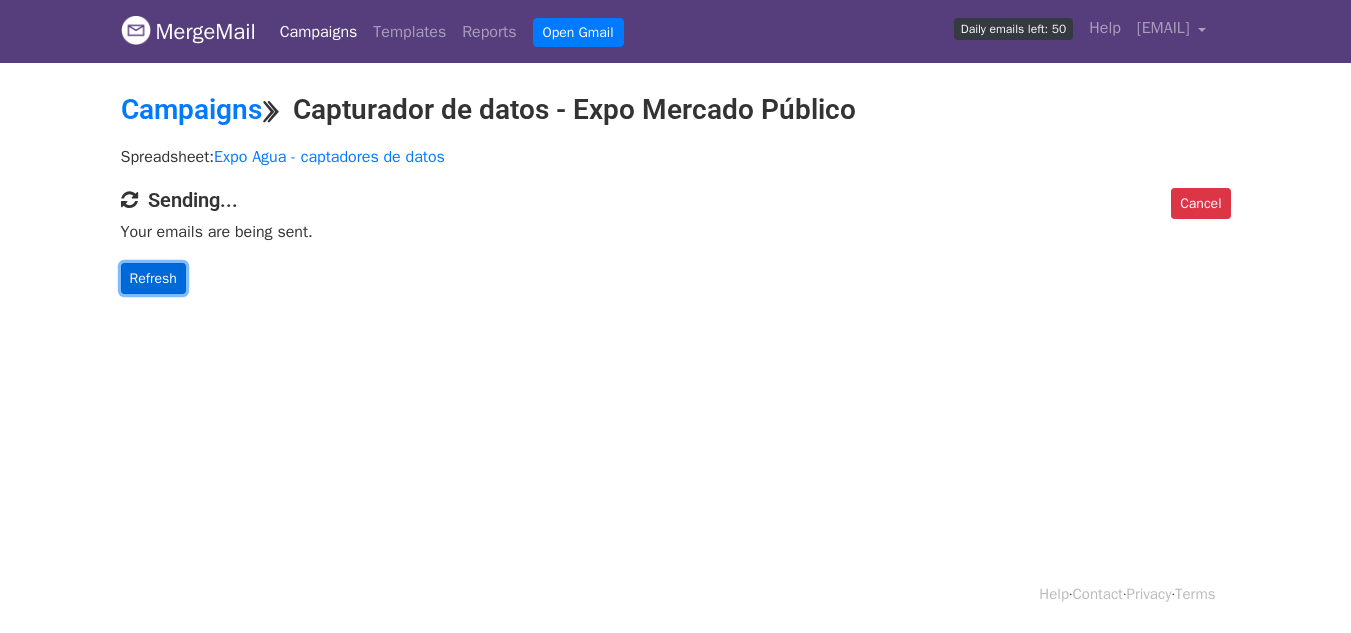 click on "Refresh" at bounding box center [153, 278] 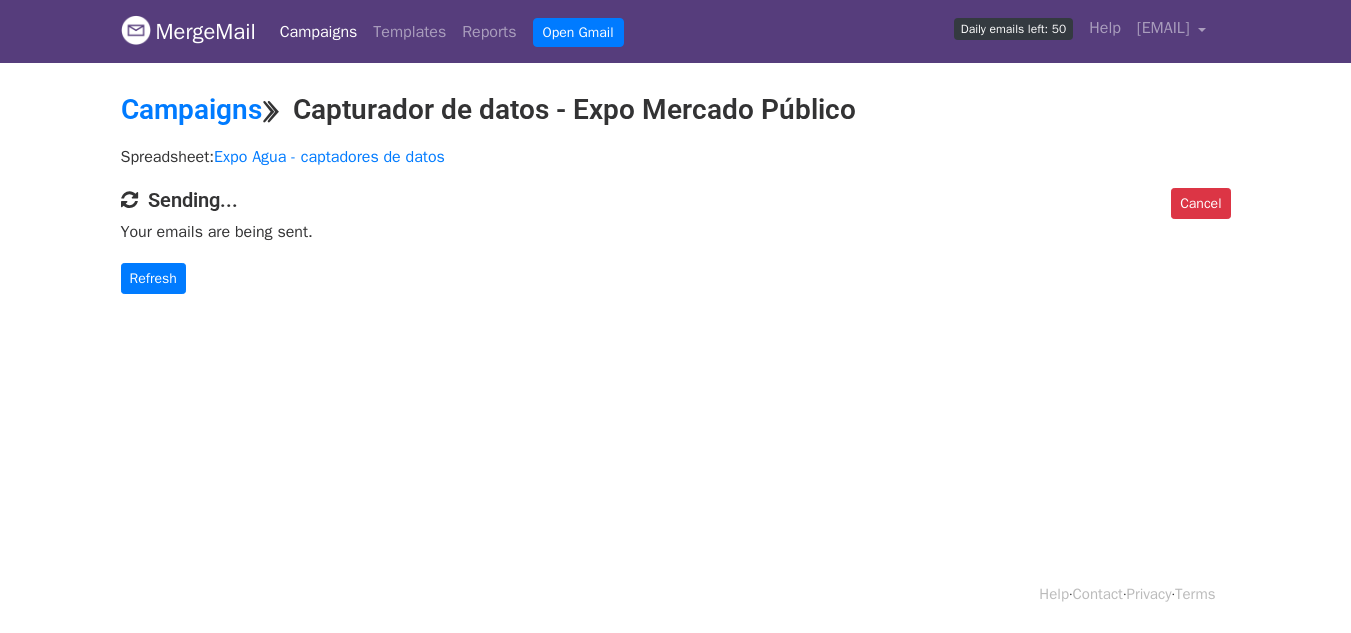 scroll, scrollTop: 0, scrollLeft: 0, axis: both 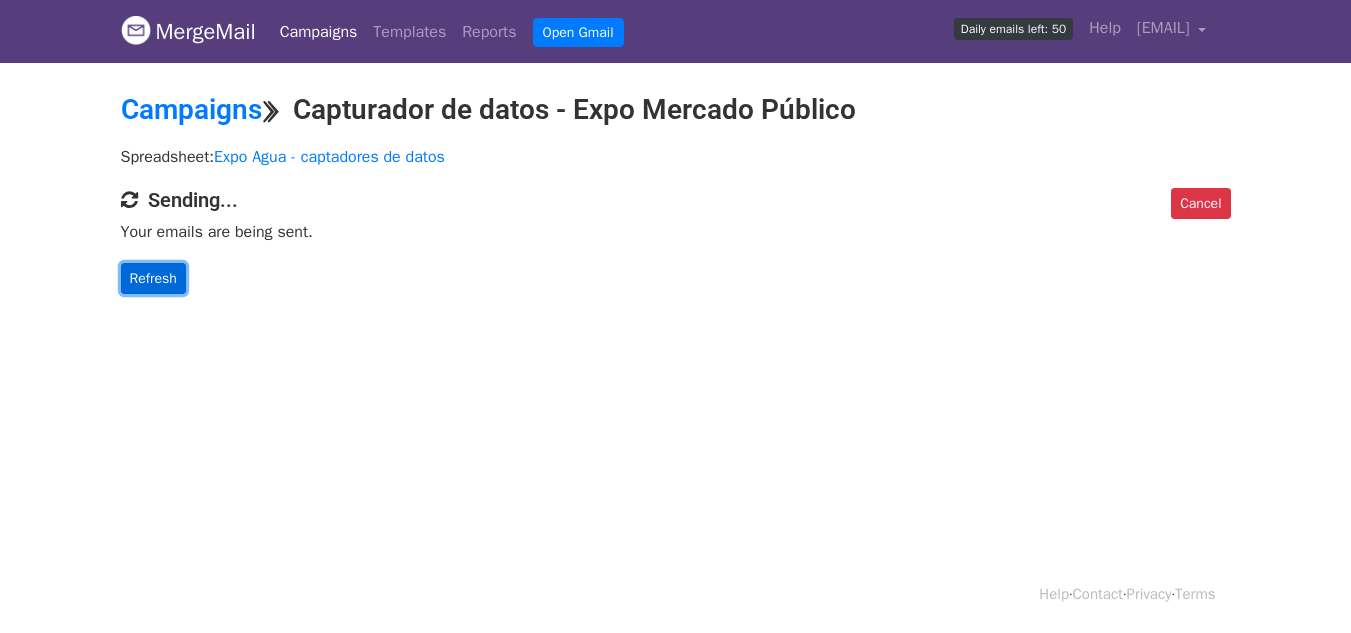 click on "Refresh" at bounding box center [153, 278] 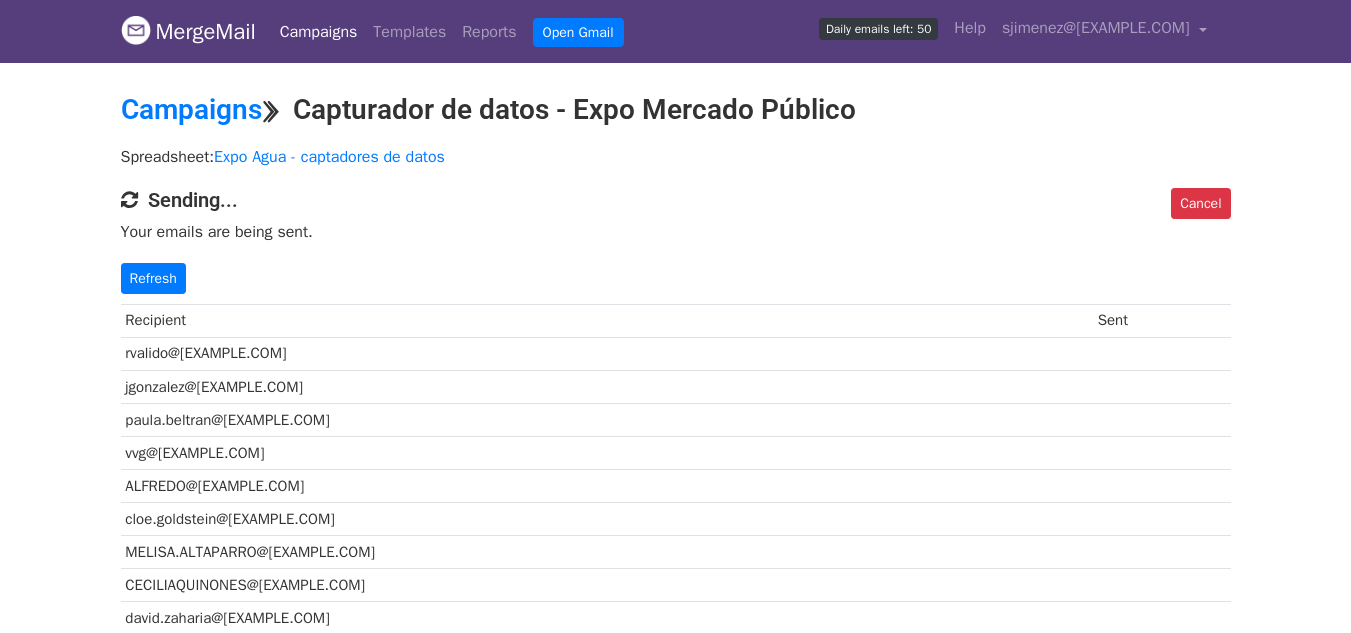 scroll, scrollTop: 0, scrollLeft: 0, axis: both 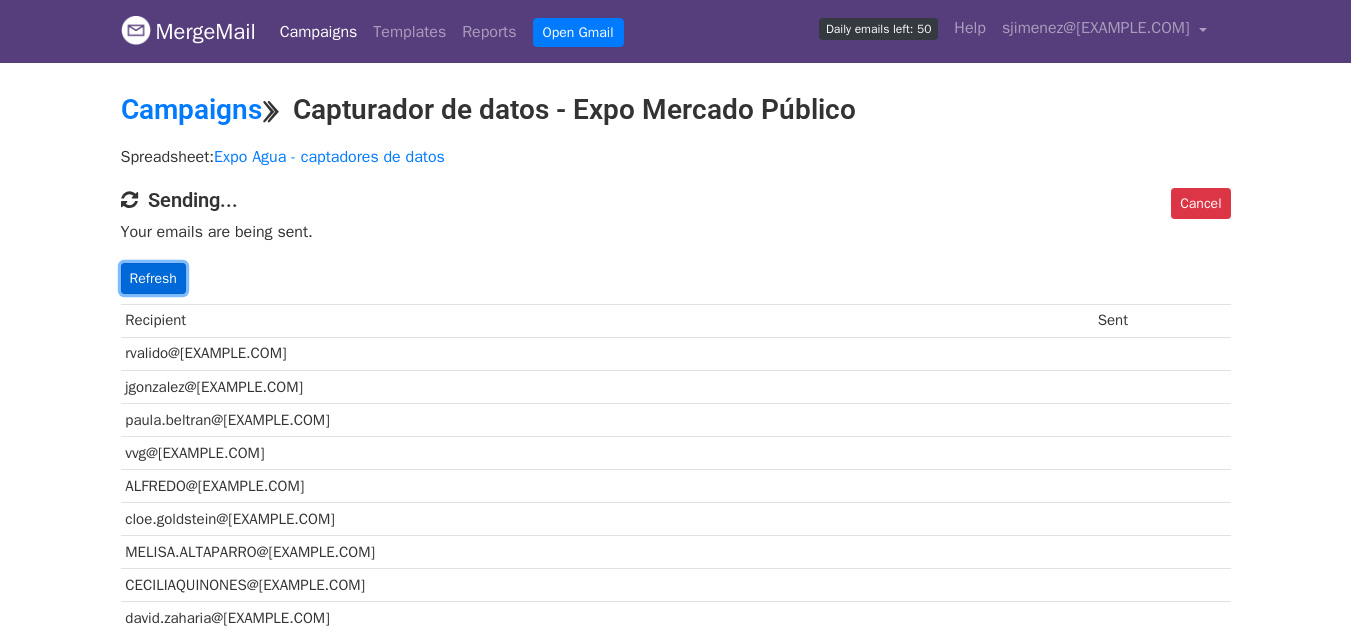 click on "Refresh" at bounding box center [153, 278] 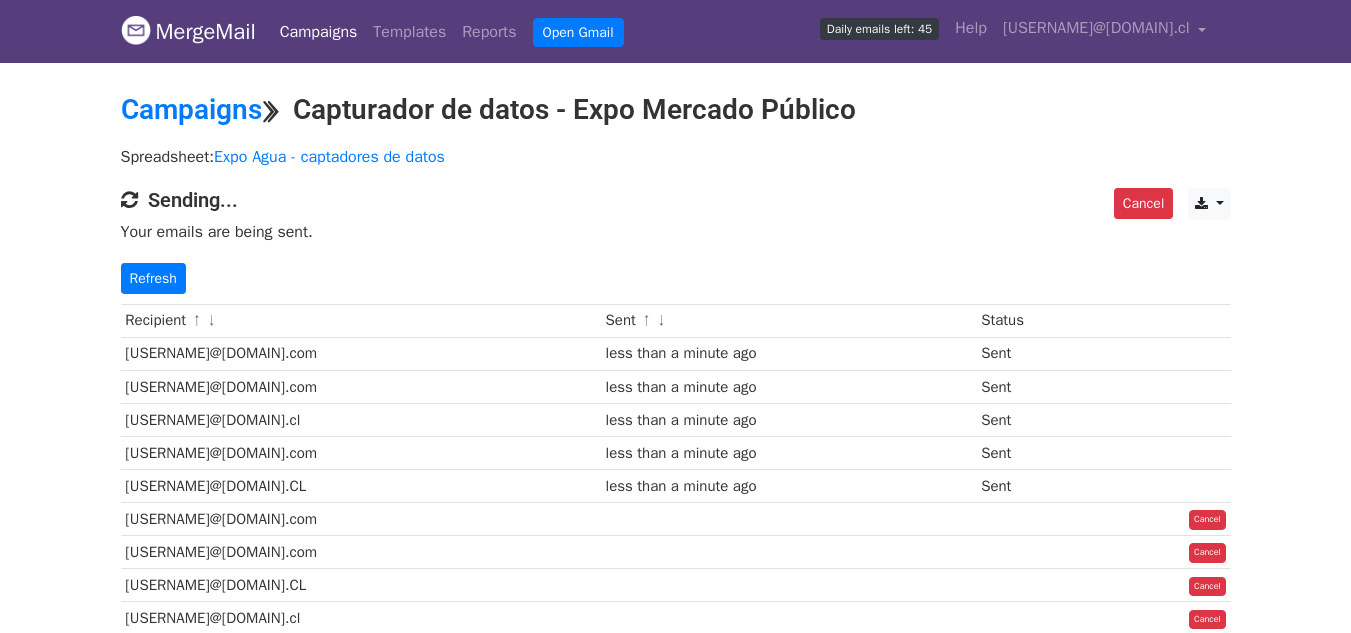 scroll, scrollTop: 0, scrollLeft: 0, axis: both 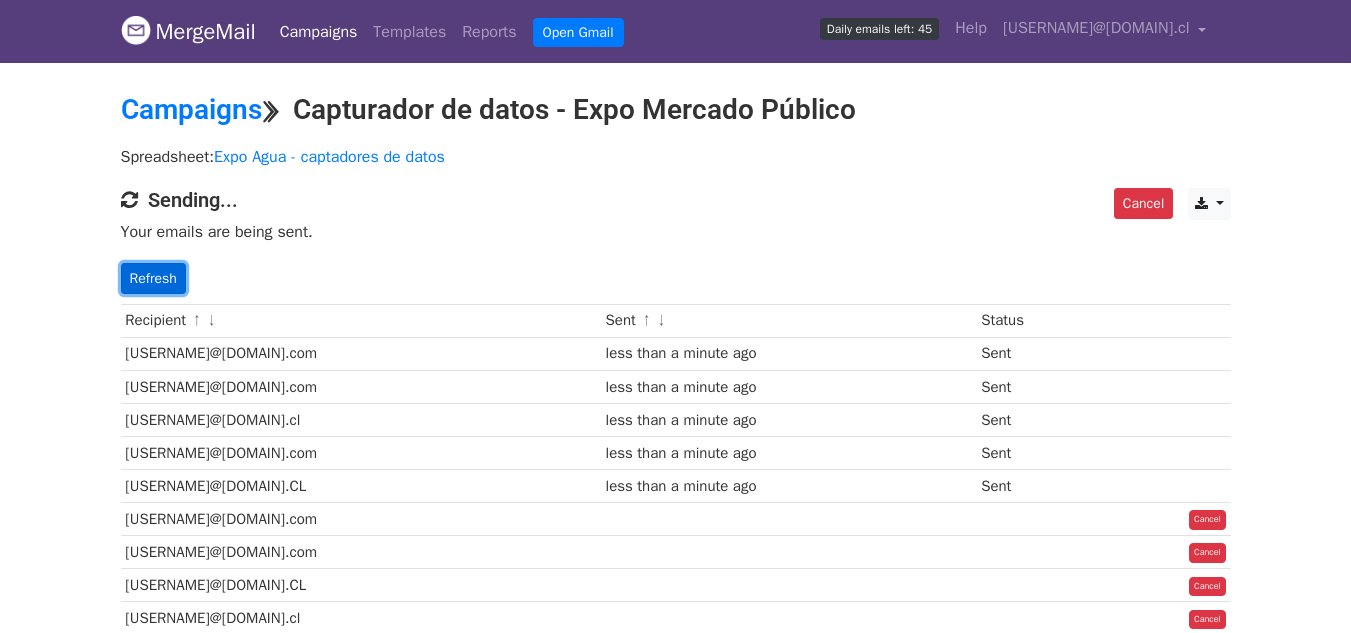 click on "Refresh" at bounding box center (153, 278) 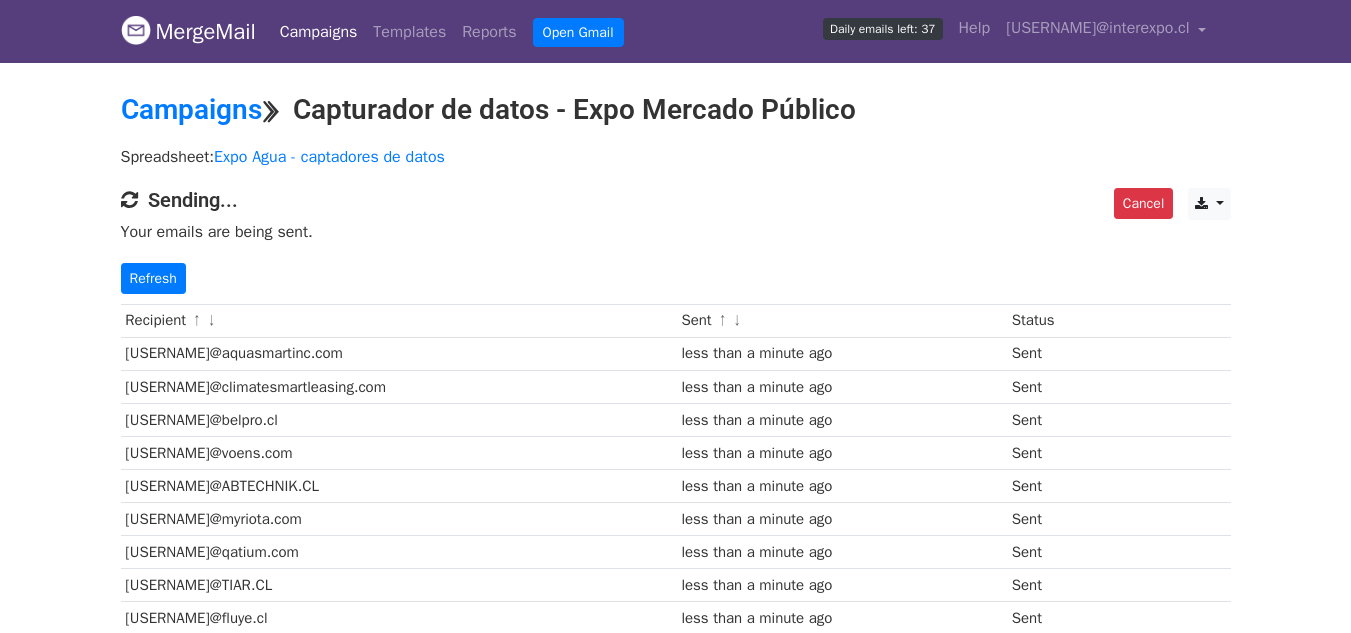 scroll, scrollTop: 0, scrollLeft: 0, axis: both 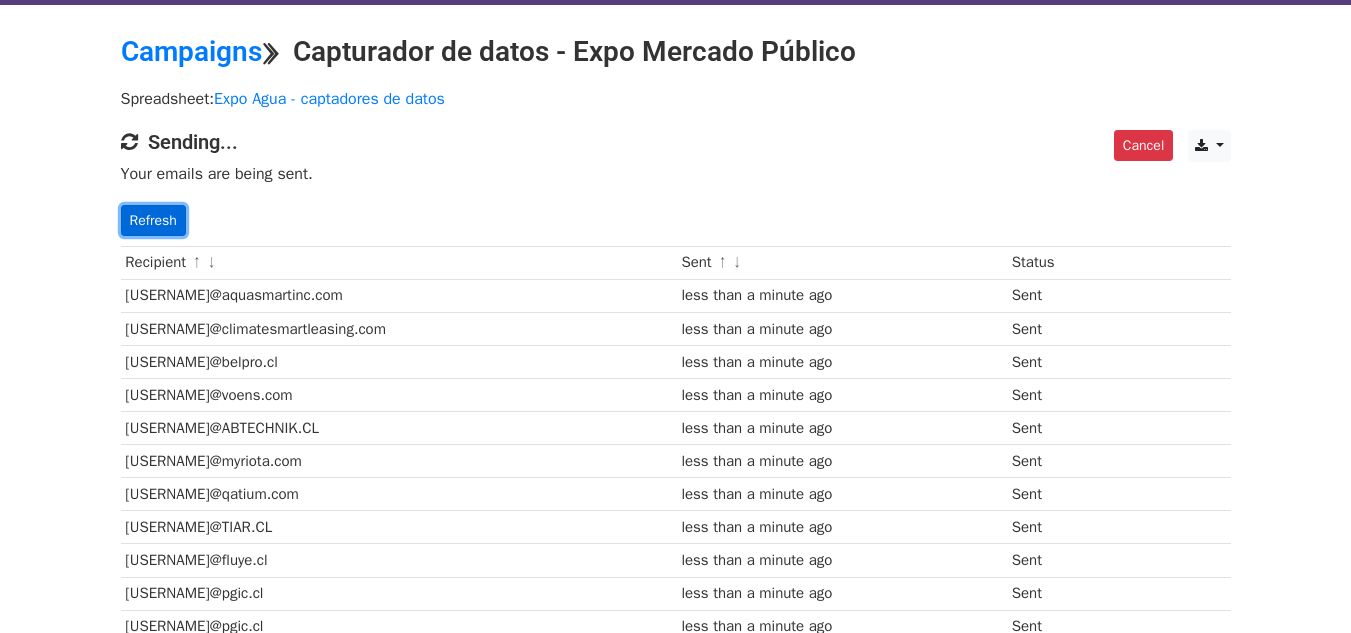 click on "Refresh" at bounding box center (153, 220) 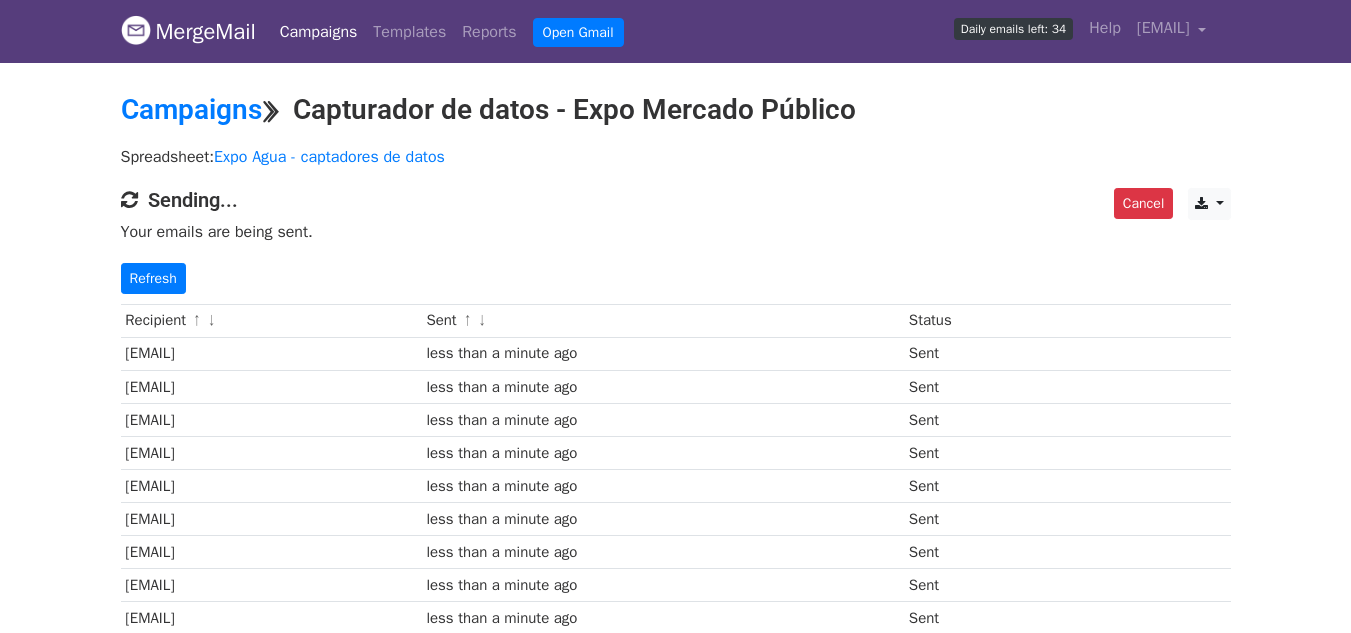 scroll, scrollTop: 0, scrollLeft: 0, axis: both 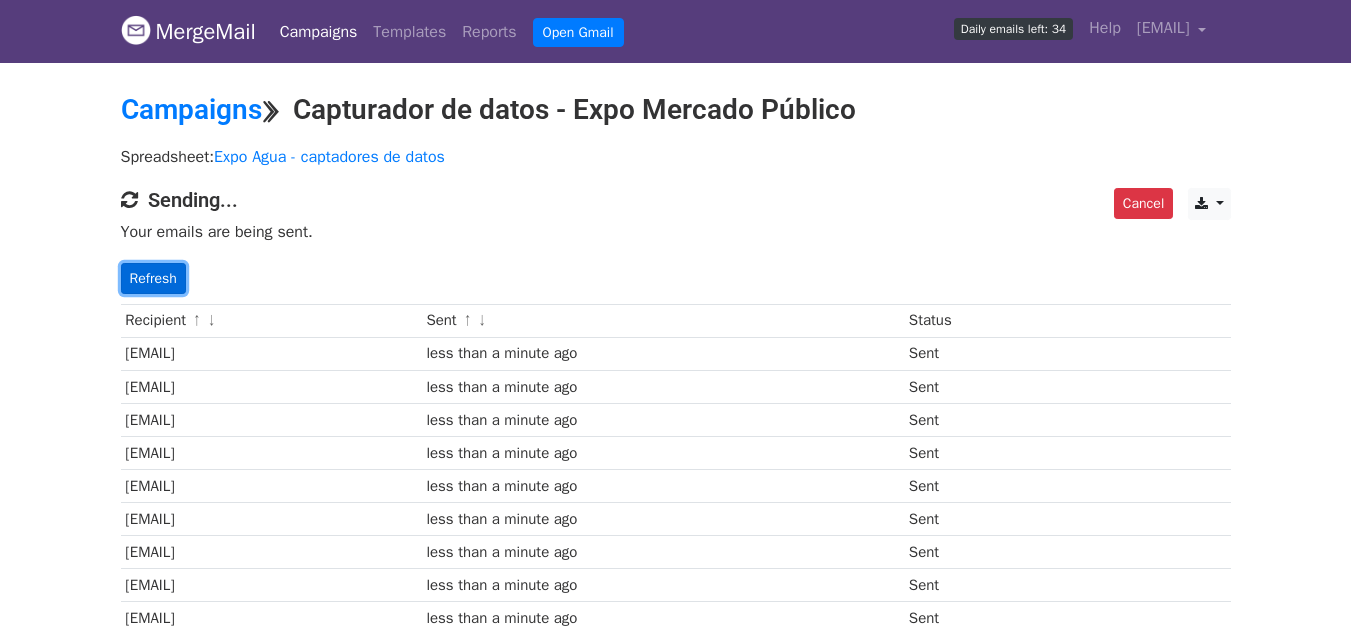 click on "Refresh" at bounding box center [153, 278] 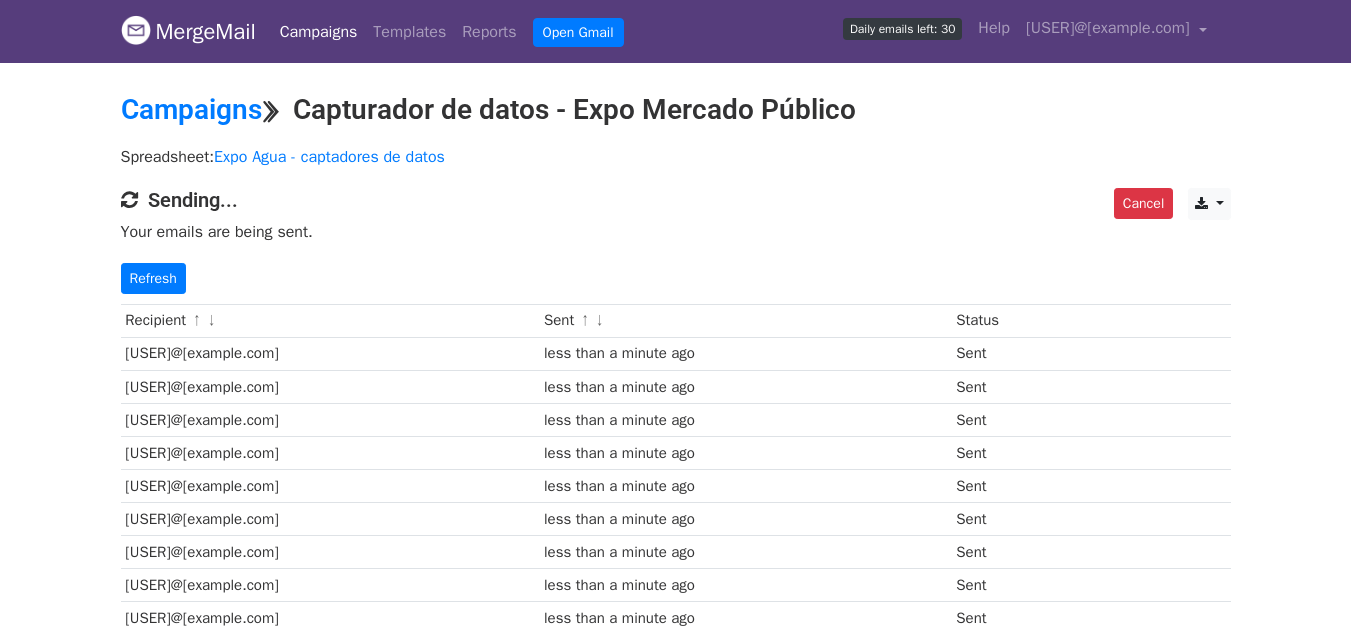 scroll, scrollTop: 0, scrollLeft: 0, axis: both 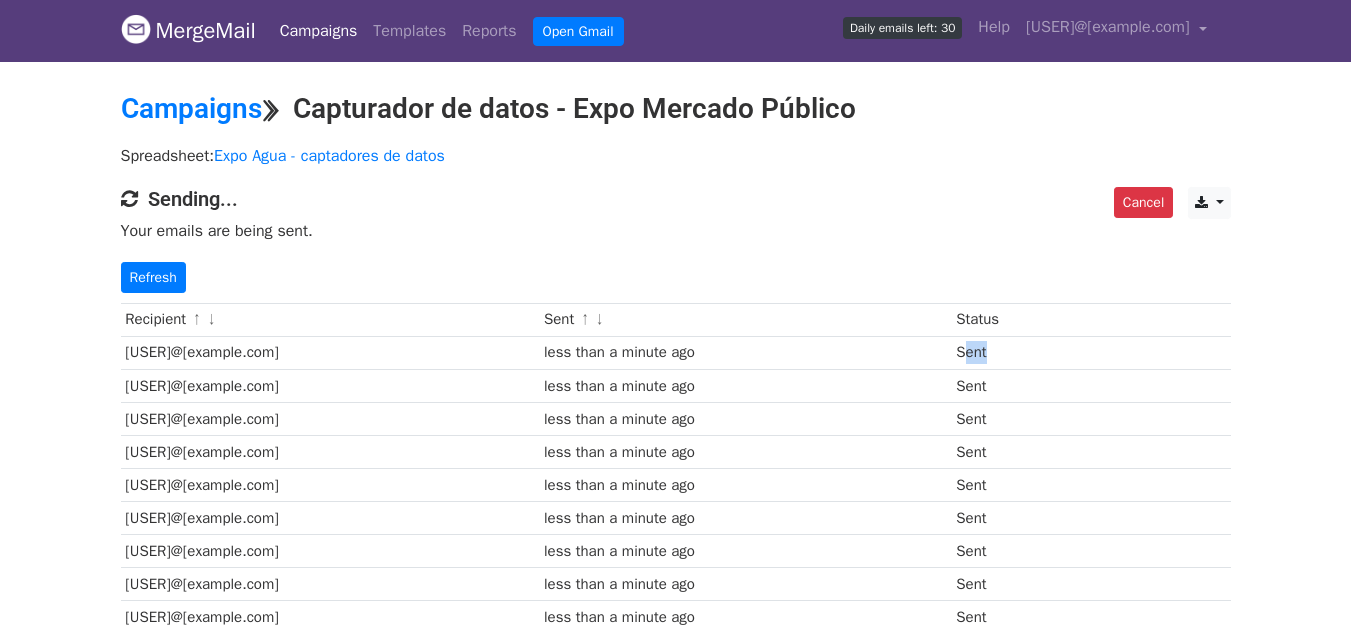 drag, startPoint x: 1015, startPoint y: 359, endPoint x: 1039, endPoint y: 359, distance: 24 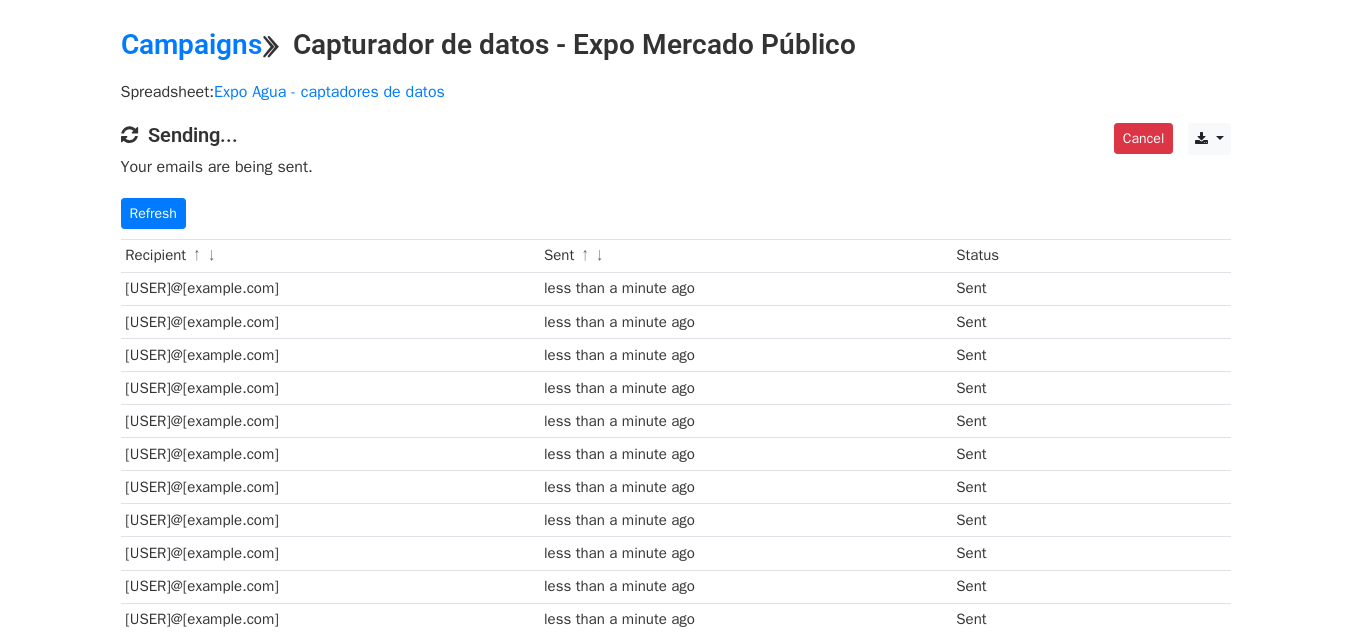 scroll, scrollTop: 64, scrollLeft: 0, axis: vertical 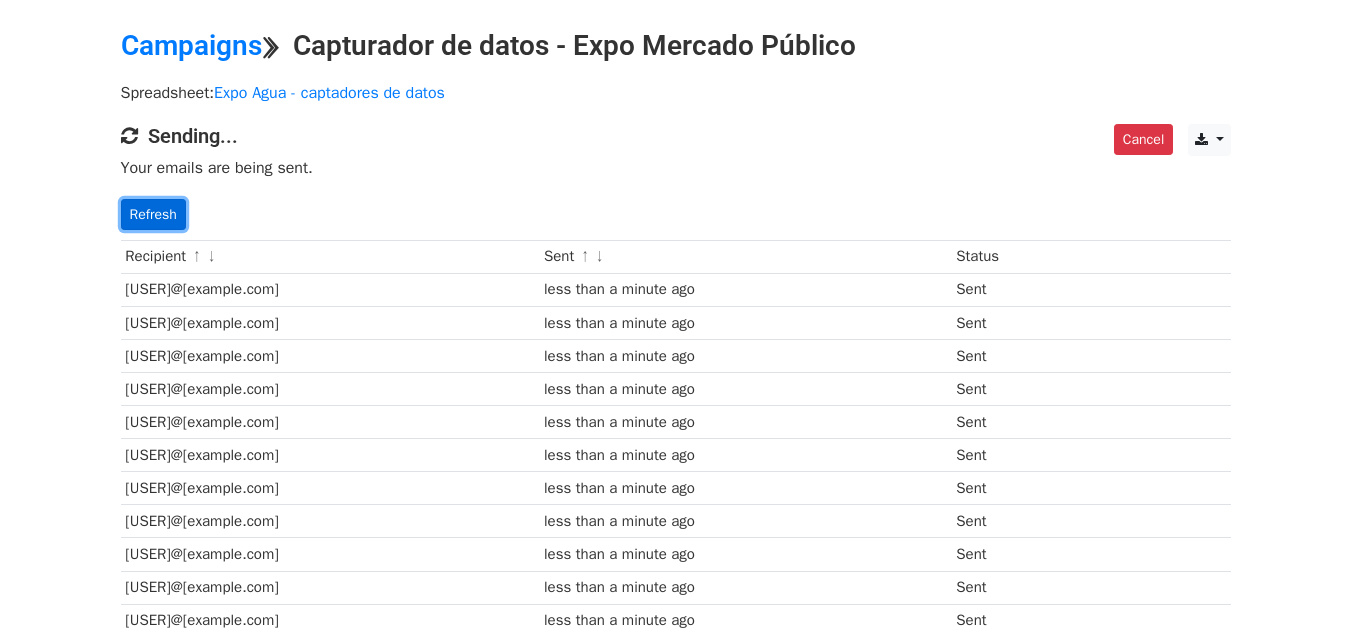 click on "Refresh" at bounding box center [153, 214] 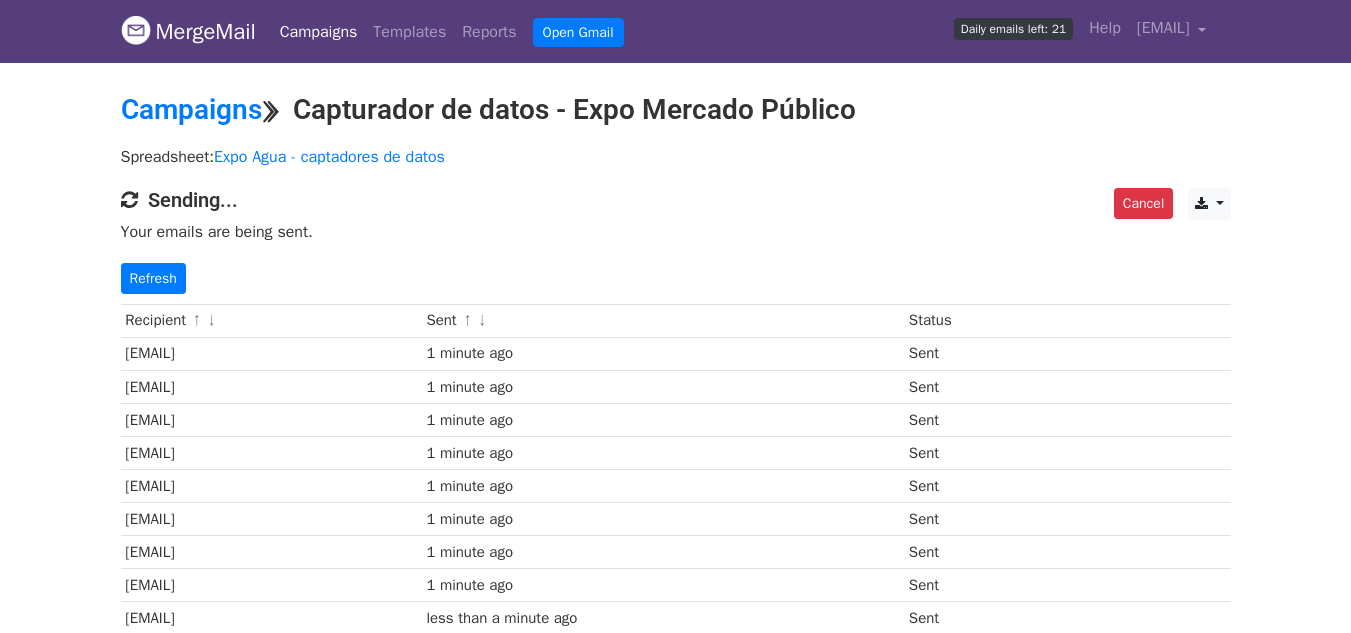 scroll, scrollTop: 0, scrollLeft: 0, axis: both 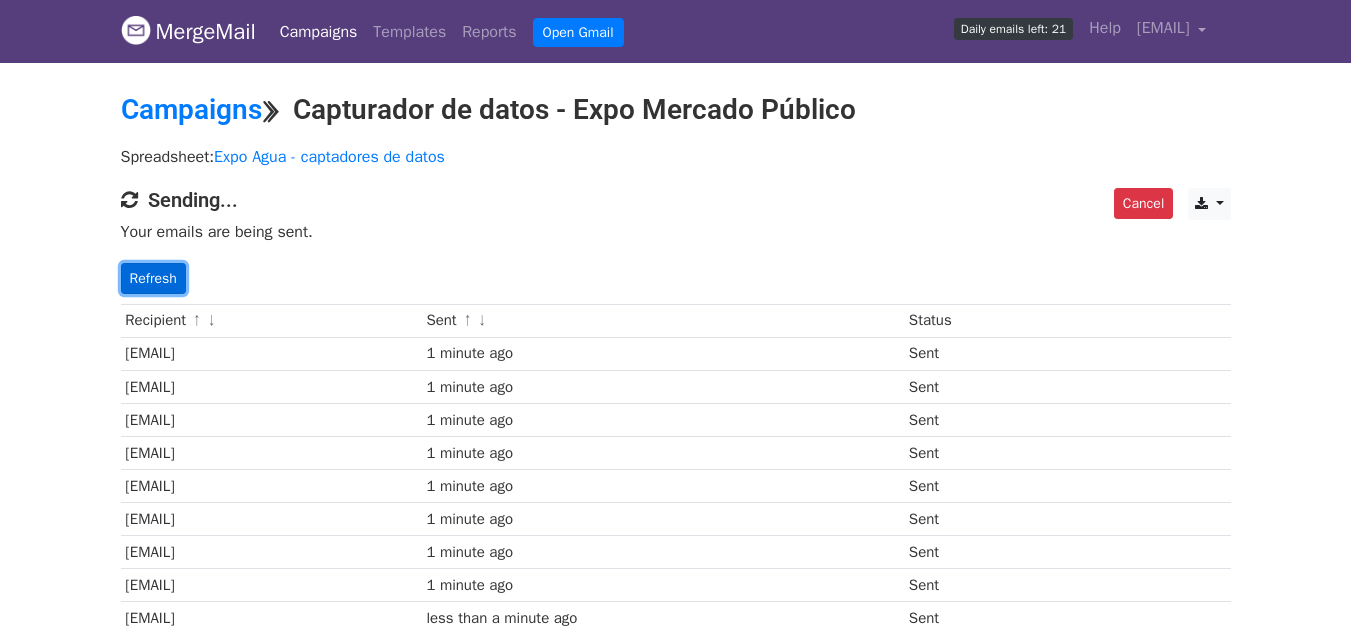 click on "Refresh" at bounding box center [153, 278] 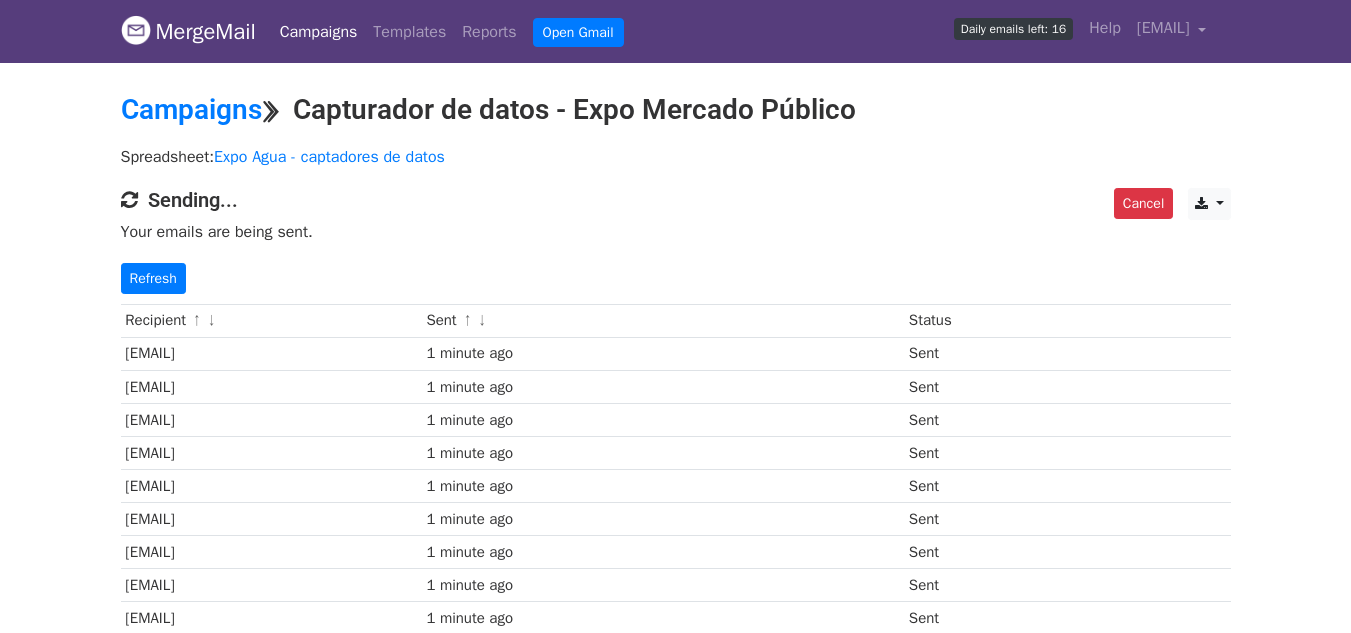 scroll, scrollTop: 0, scrollLeft: 0, axis: both 